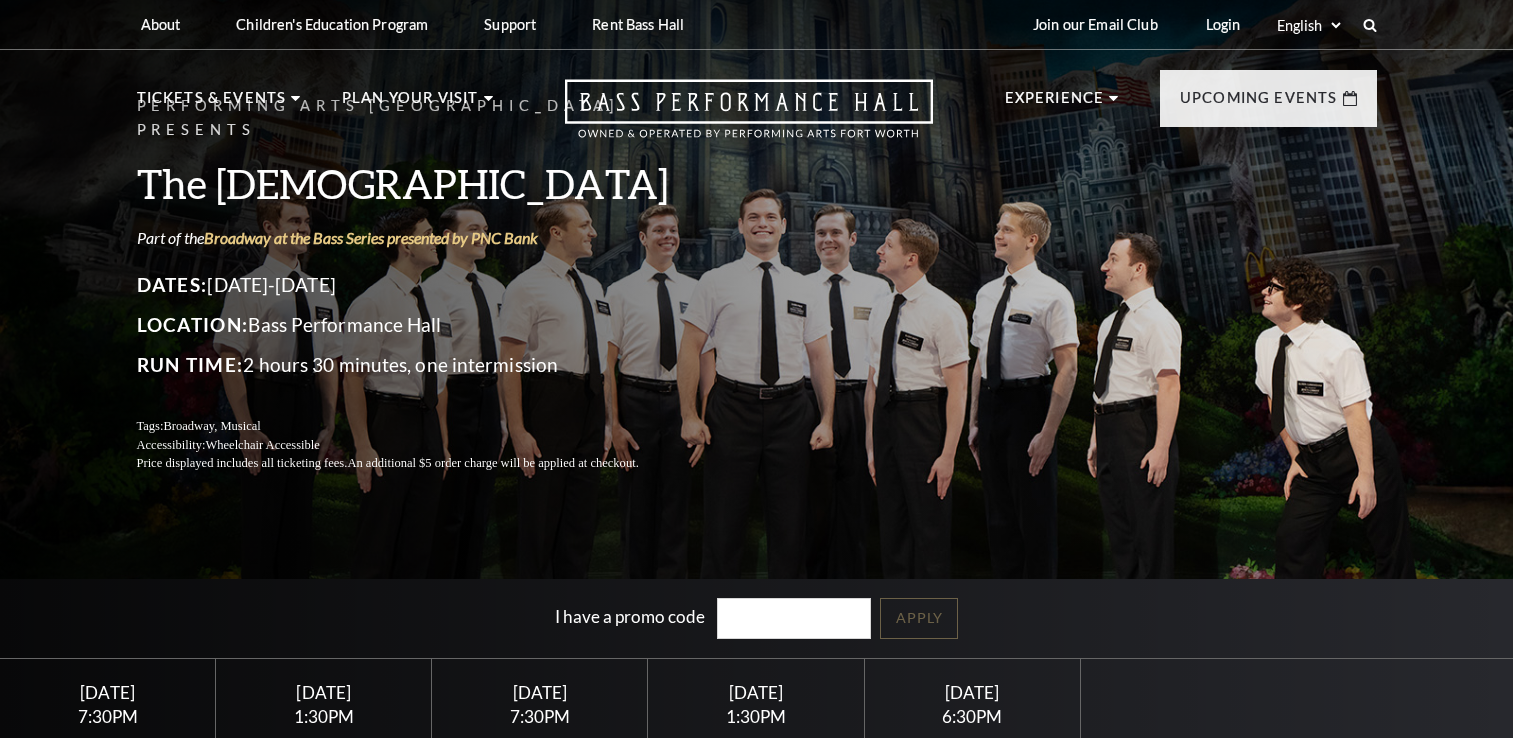 scroll, scrollTop: 0, scrollLeft: 0, axis: both 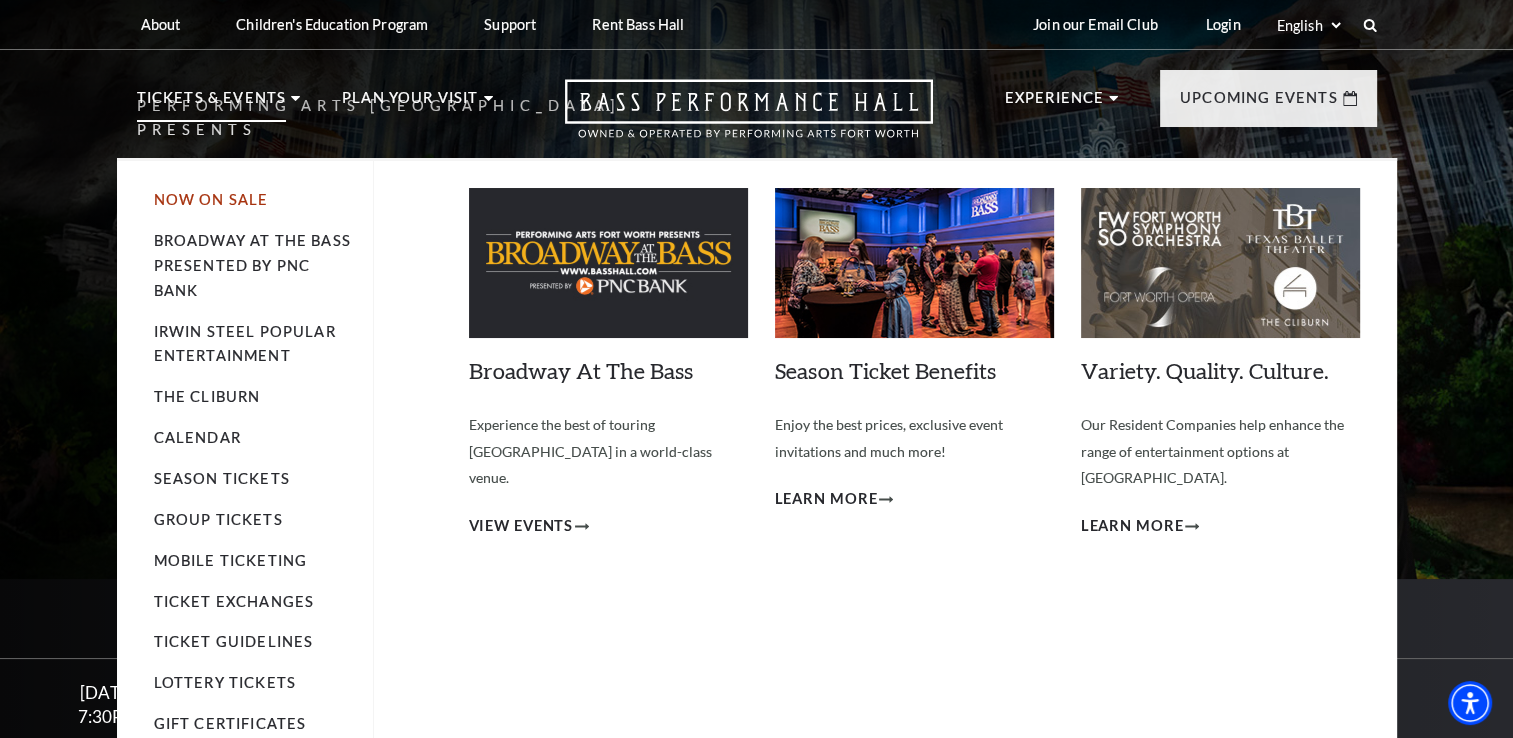 click on "Now On Sale" at bounding box center (211, 199) 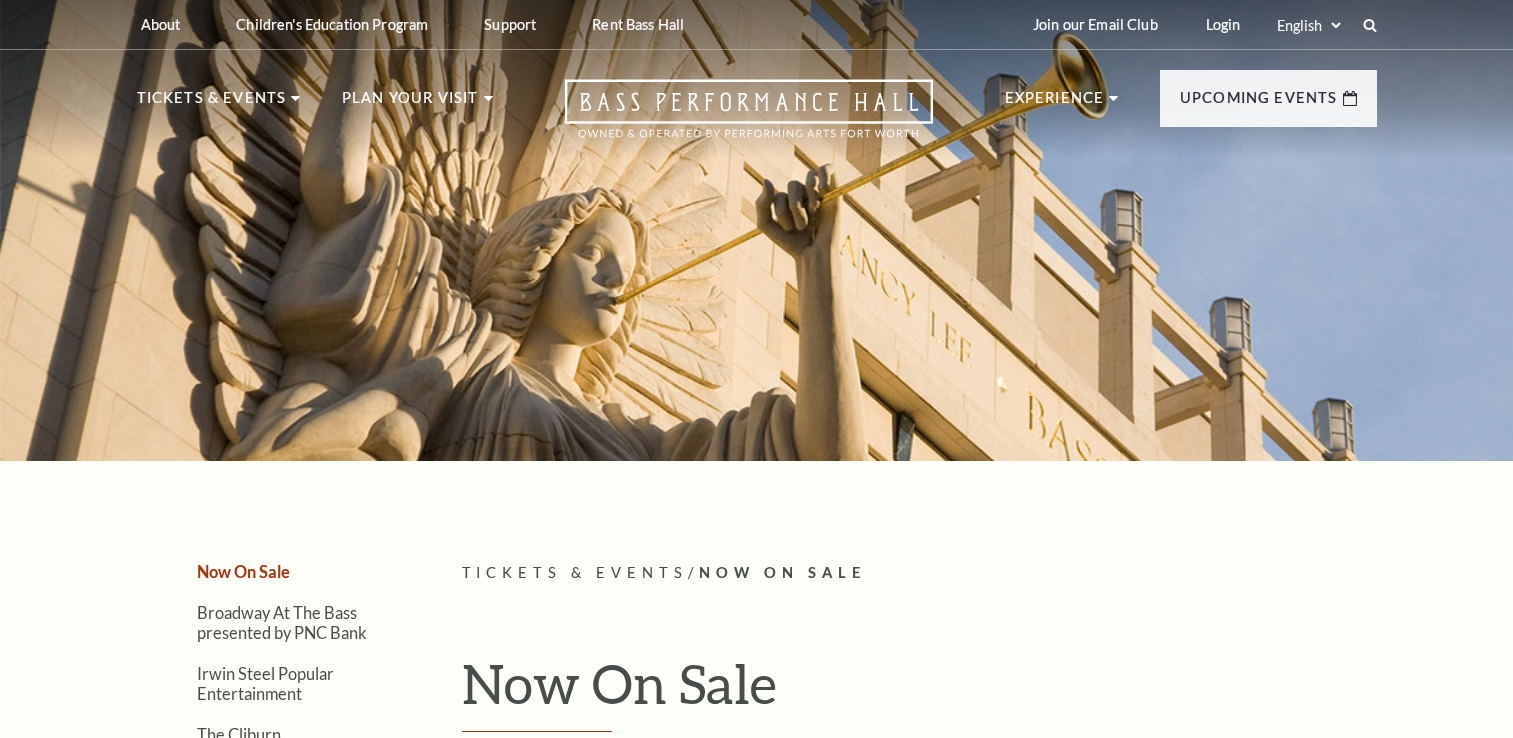 scroll, scrollTop: 0, scrollLeft: 0, axis: both 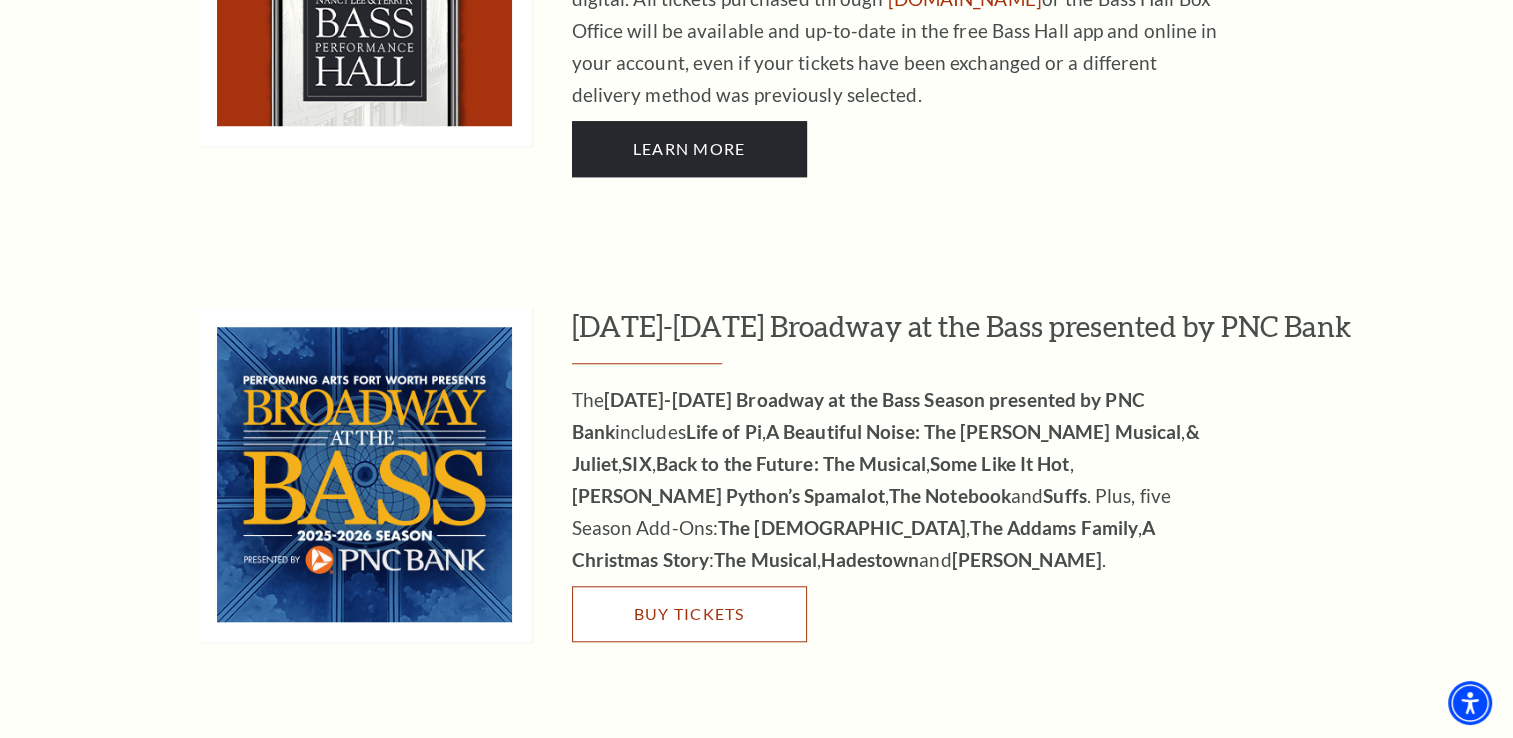click on "Buy Tickets" at bounding box center [689, 614] 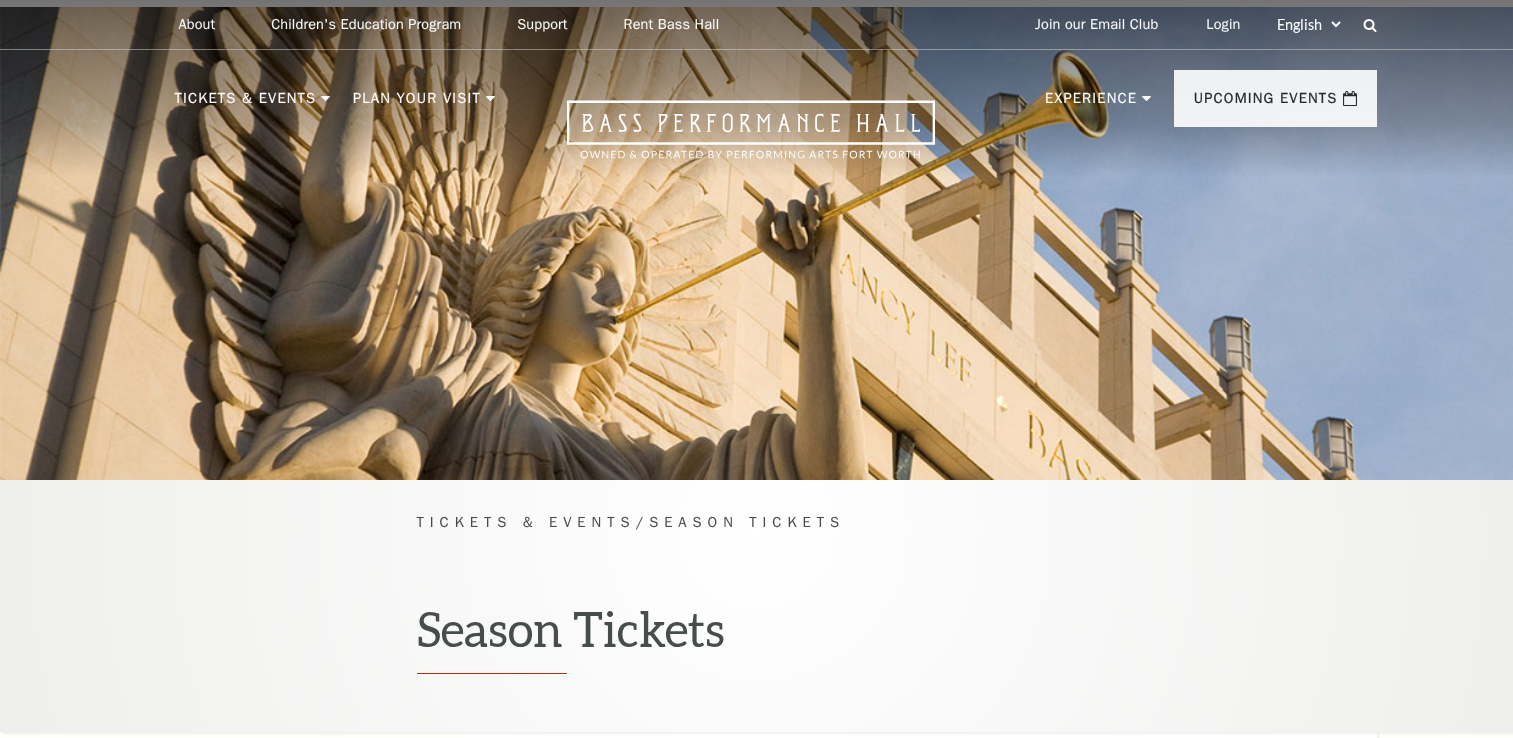 scroll, scrollTop: 0, scrollLeft: 0, axis: both 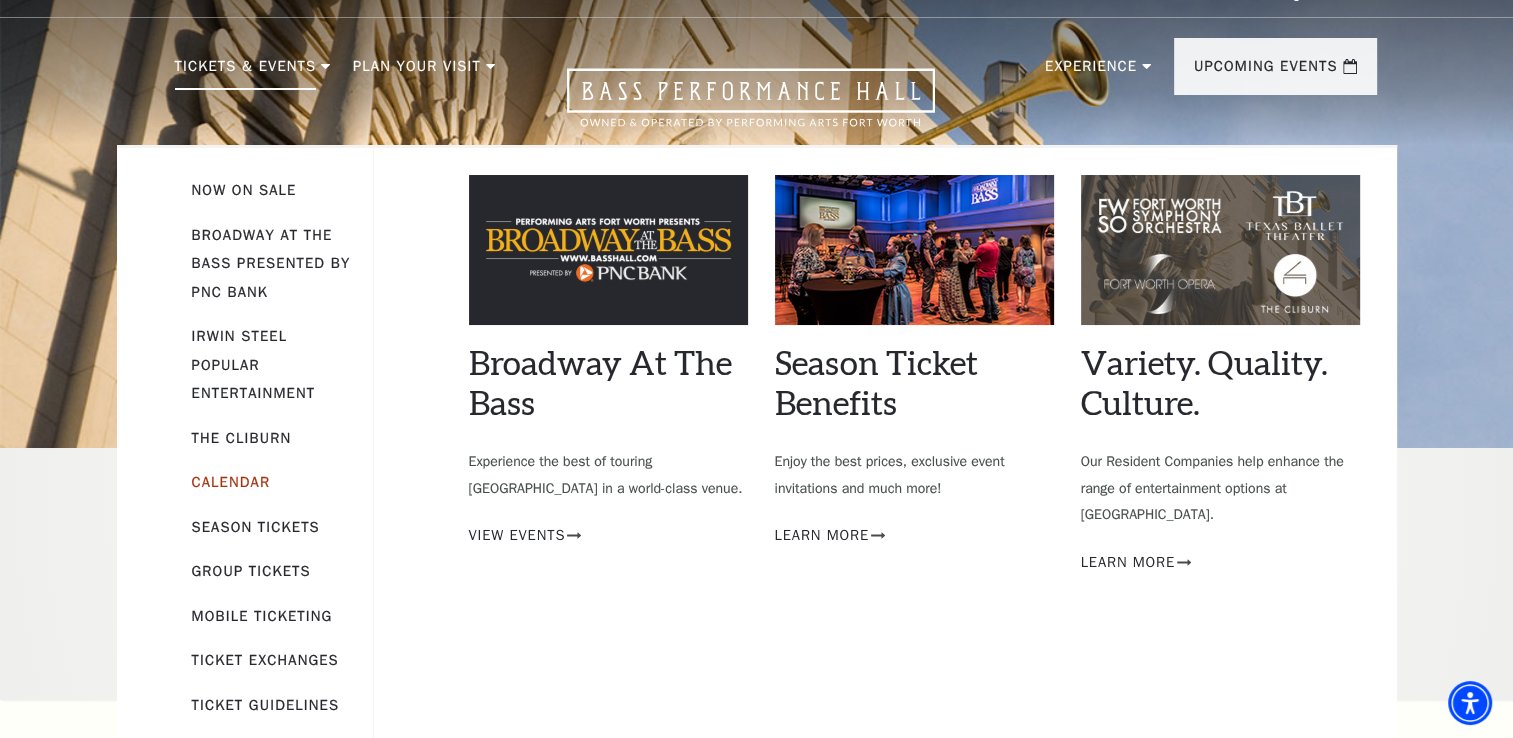 click on "Calendar" at bounding box center (231, 482) 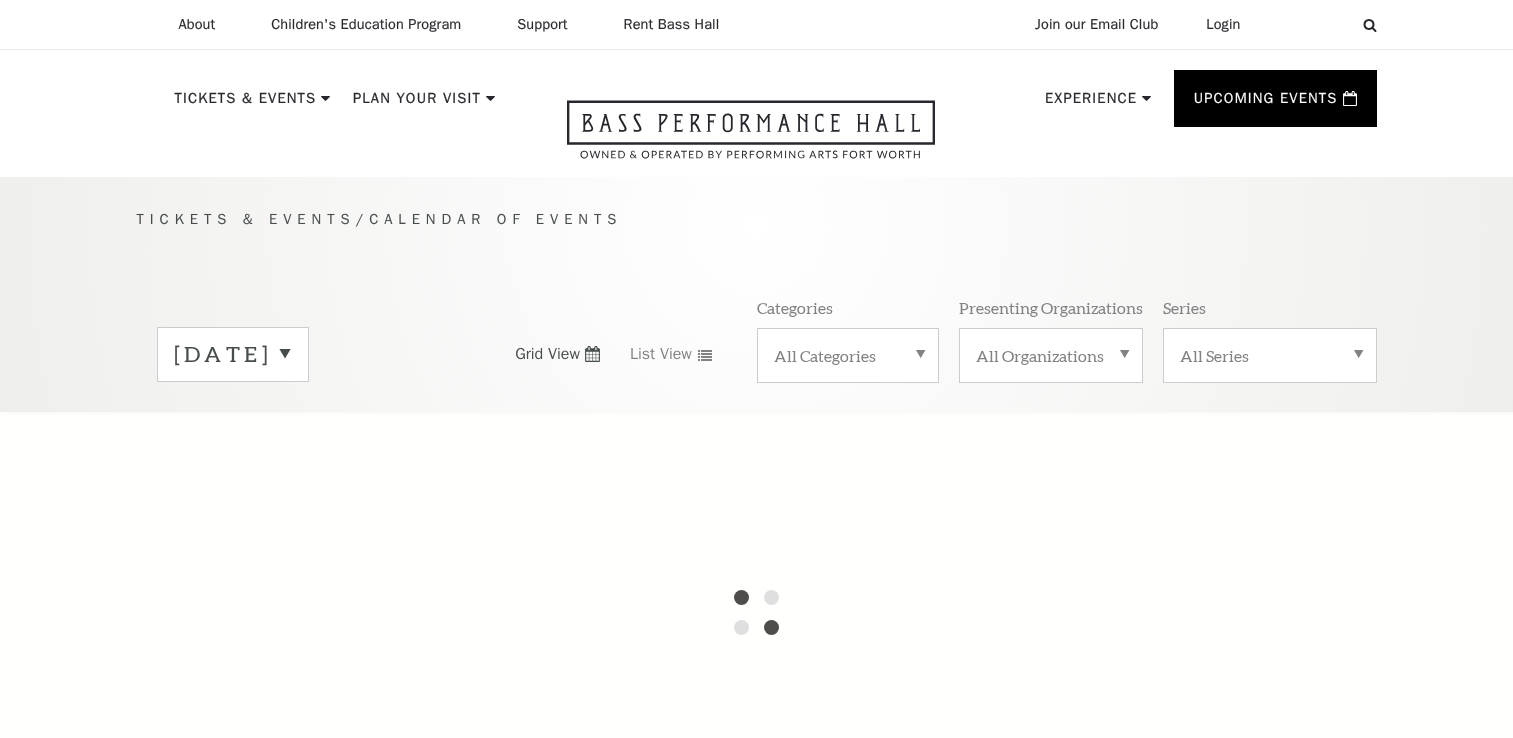 scroll, scrollTop: 0, scrollLeft: 0, axis: both 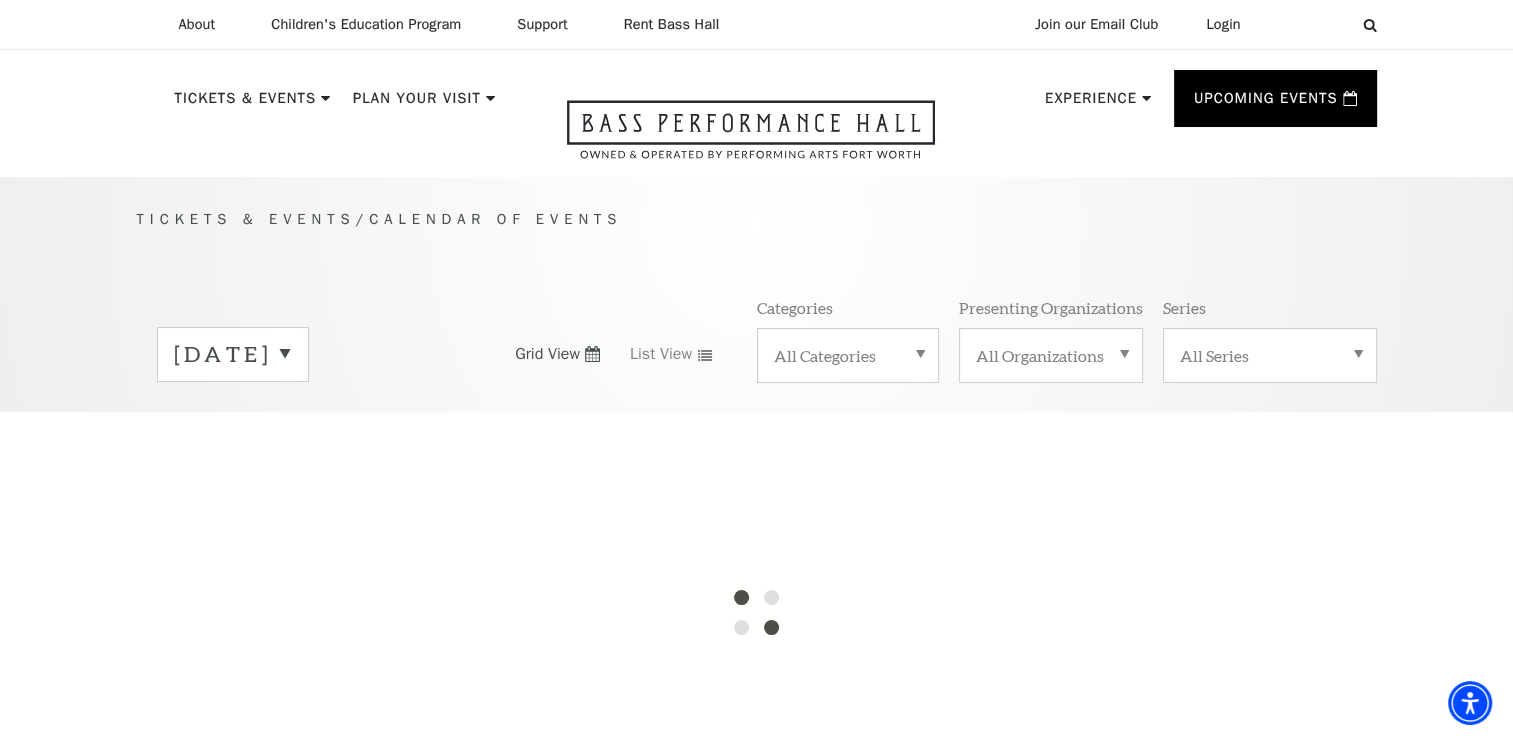 click on "July 2025" at bounding box center (233, 354) 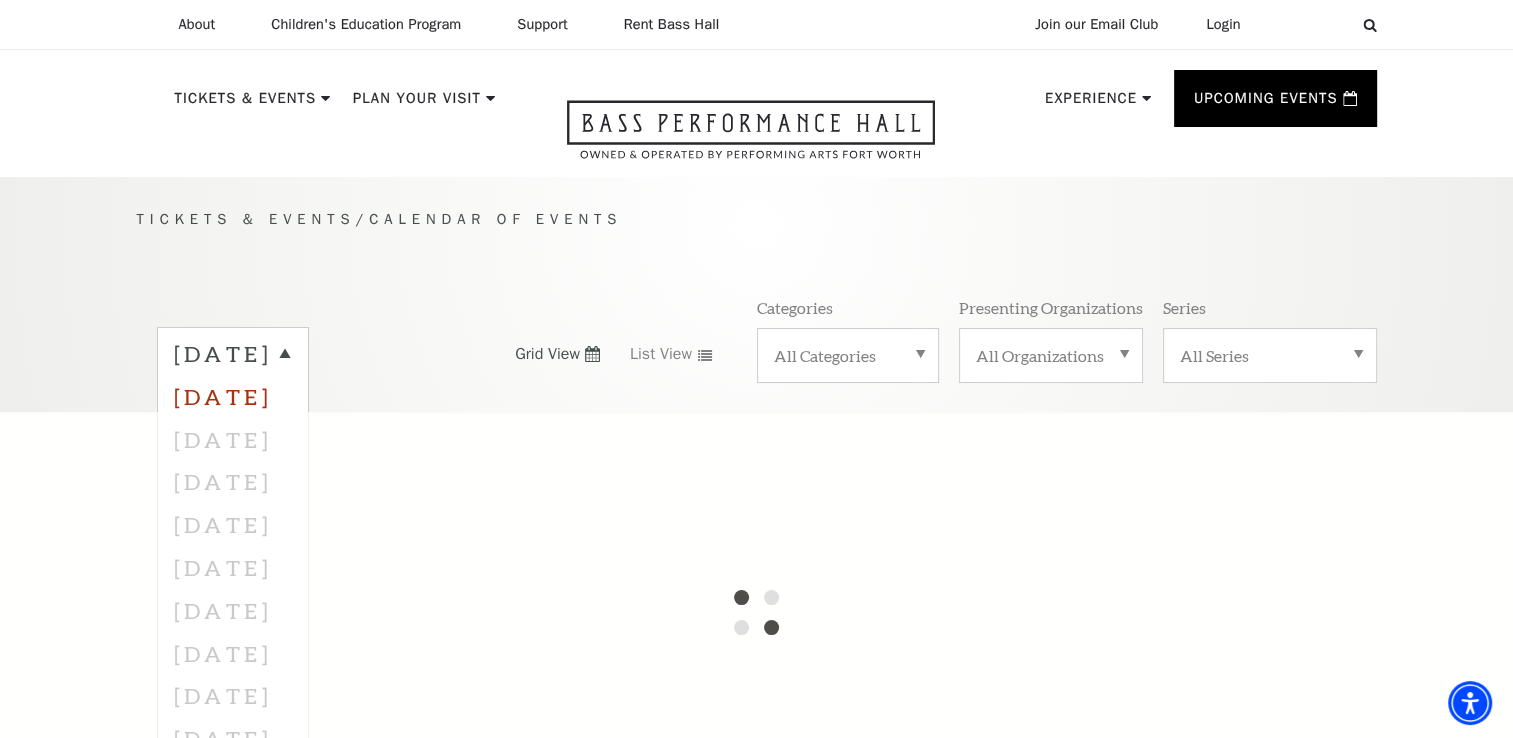 click on "August 2025" at bounding box center (233, 396) 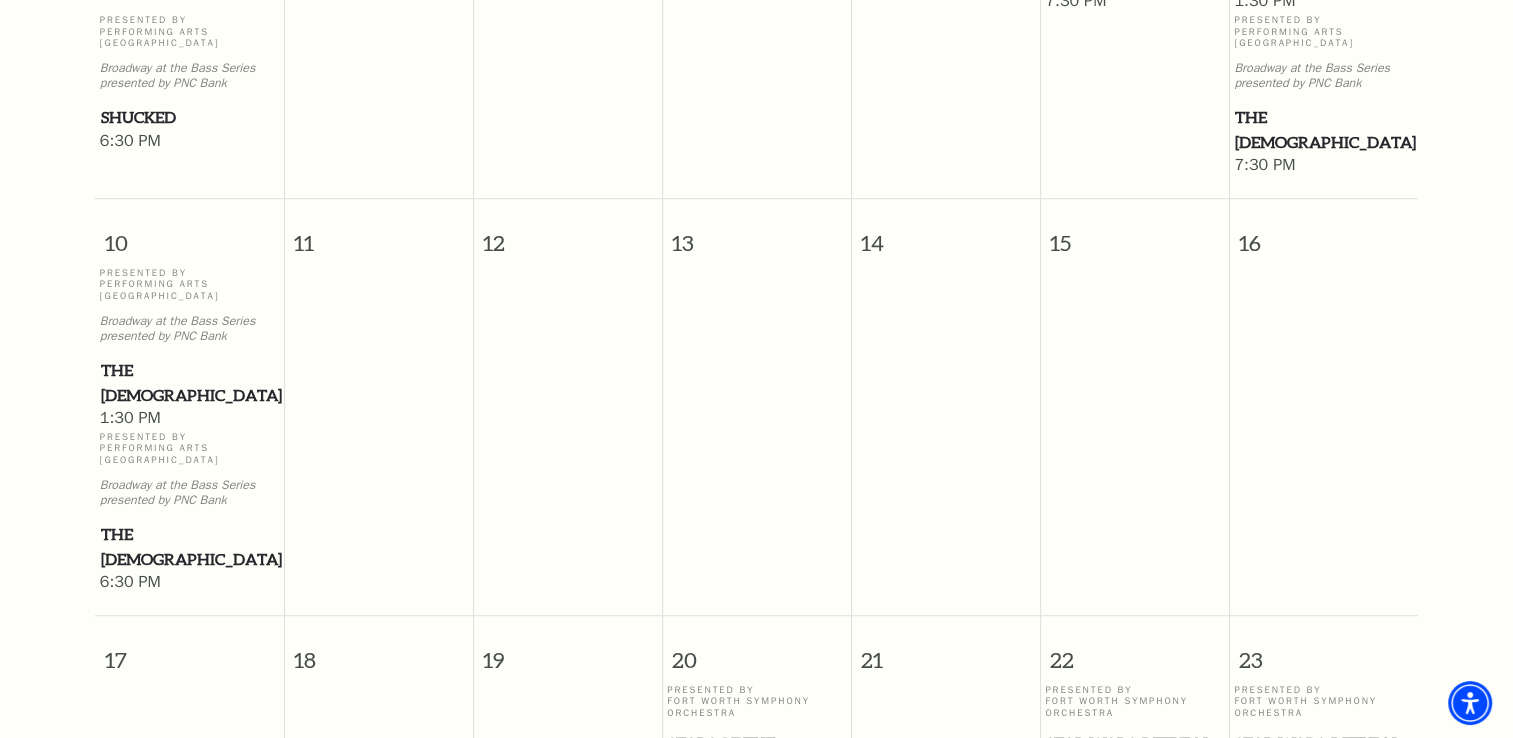 scroll, scrollTop: 1159, scrollLeft: 0, axis: vertical 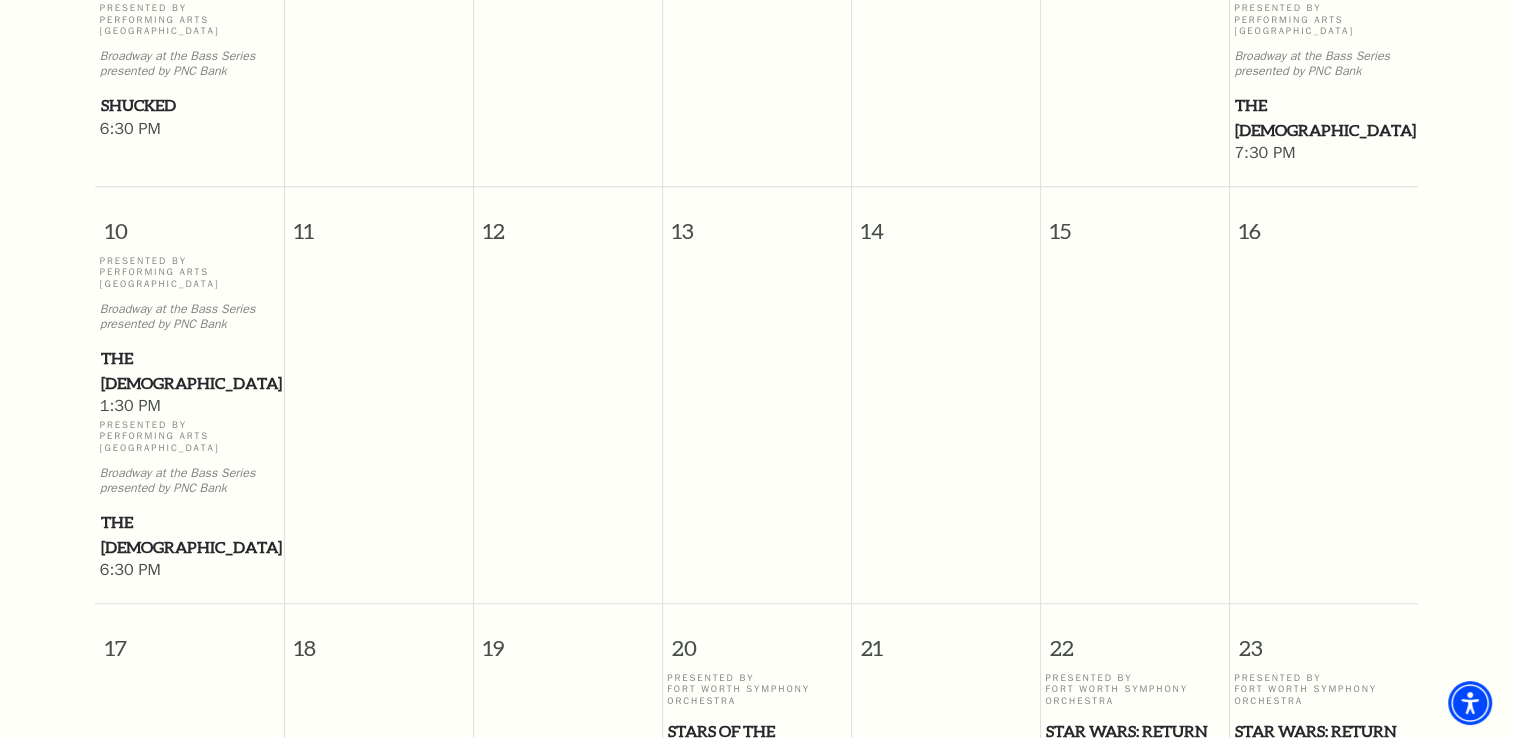 click on "The [DEMOGRAPHIC_DATA]" at bounding box center [189, 370] 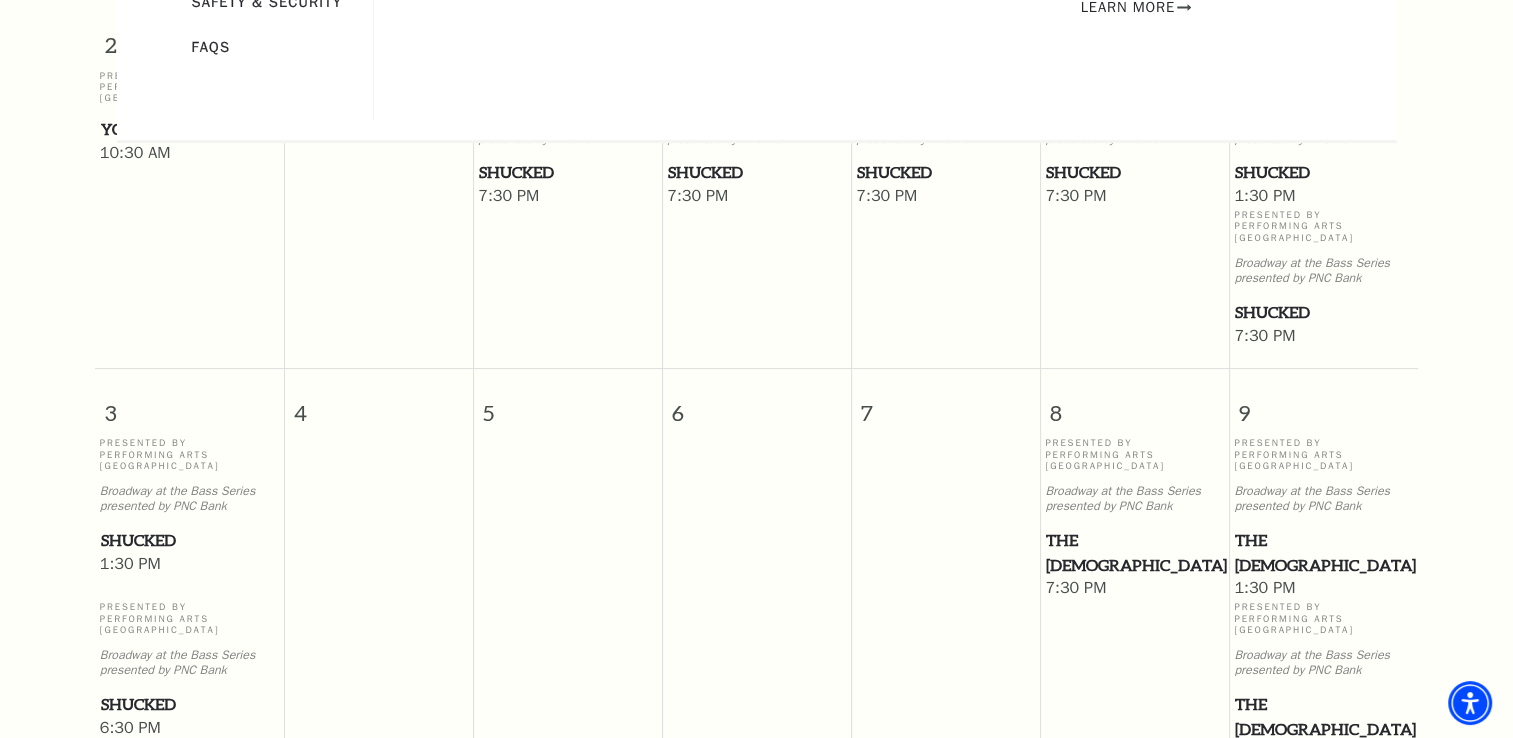 scroll, scrollTop: 560, scrollLeft: 0, axis: vertical 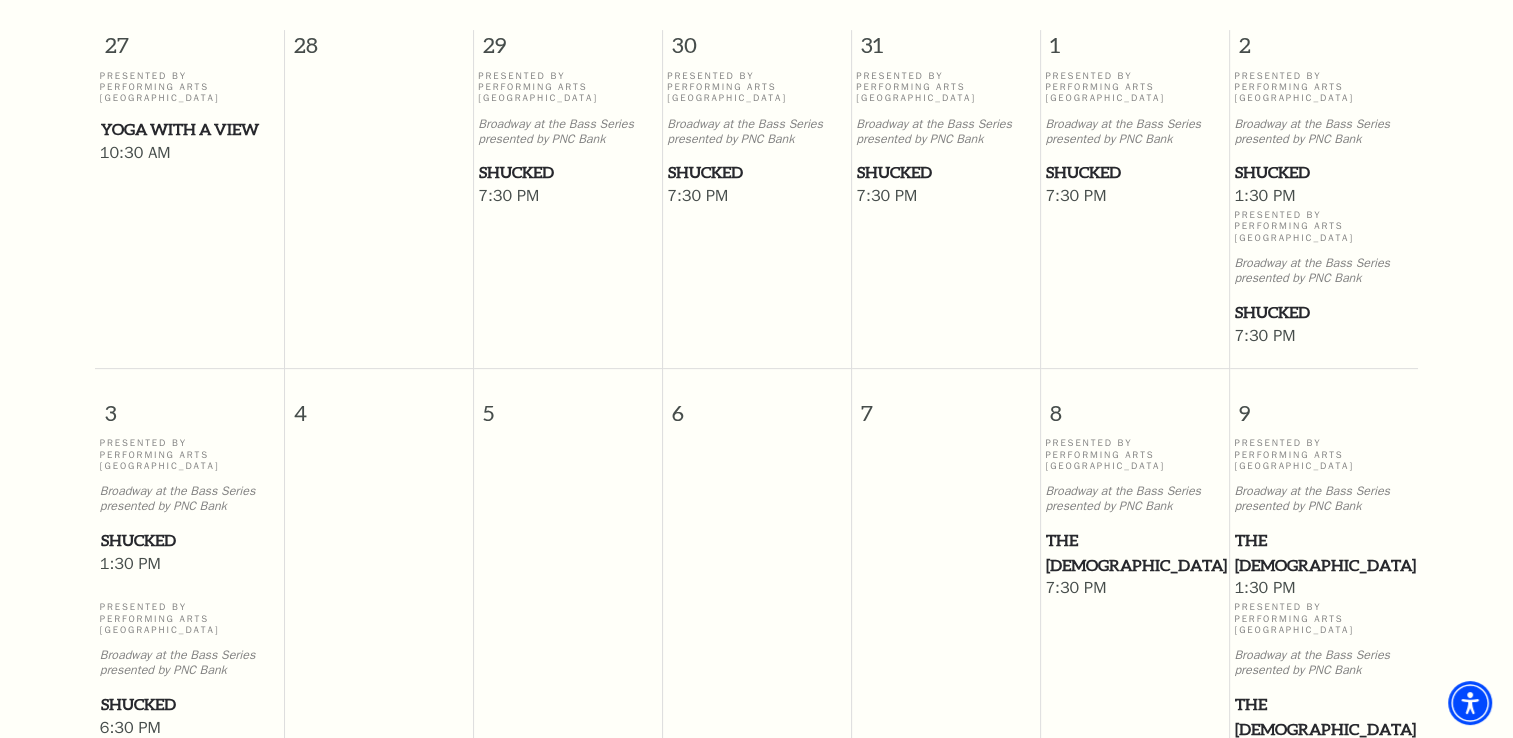 click on "Shucked" at bounding box center [189, 540] 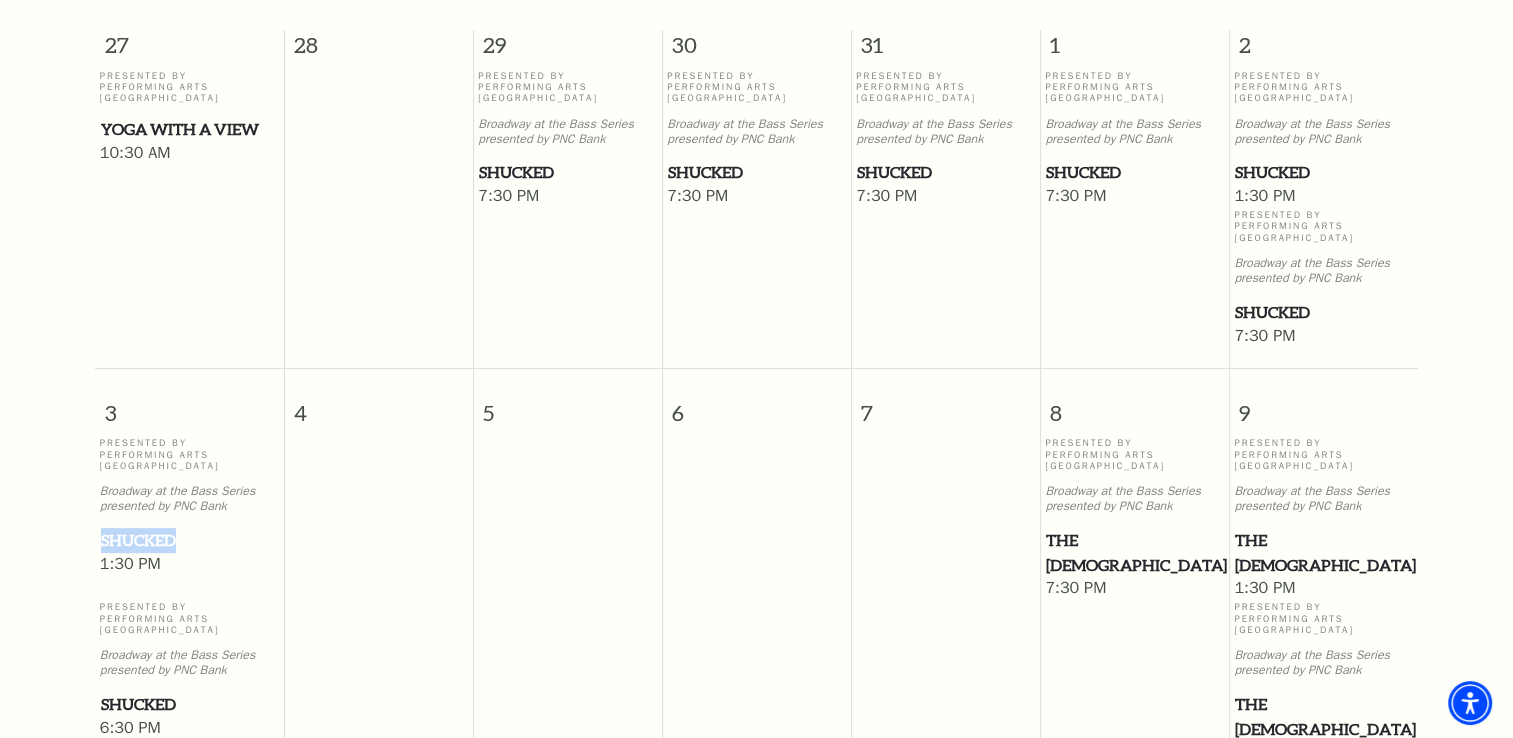 click on "Shucked" at bounding box center [189, 540] 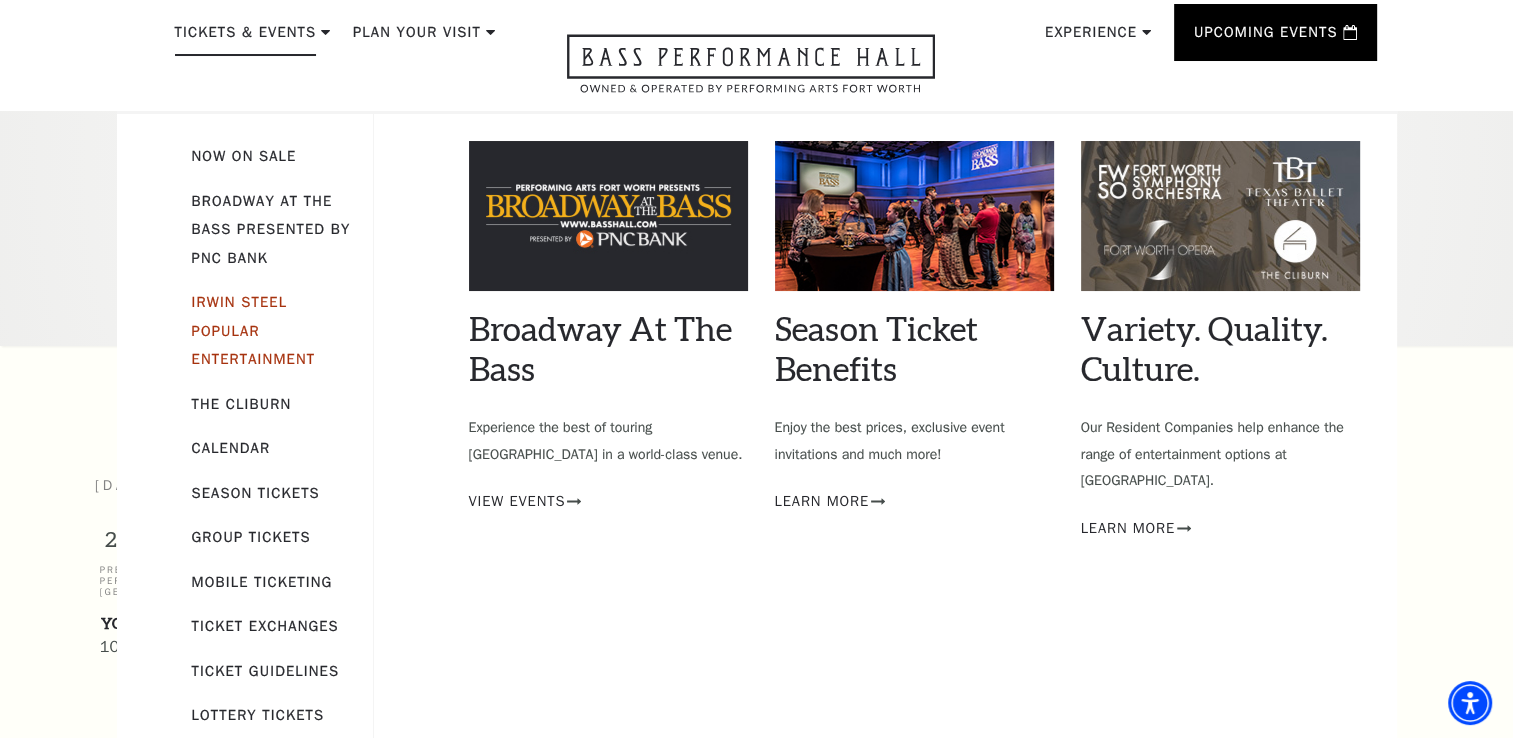 scroll, scrollTop: 0, scrollLeft: 0, axis: both 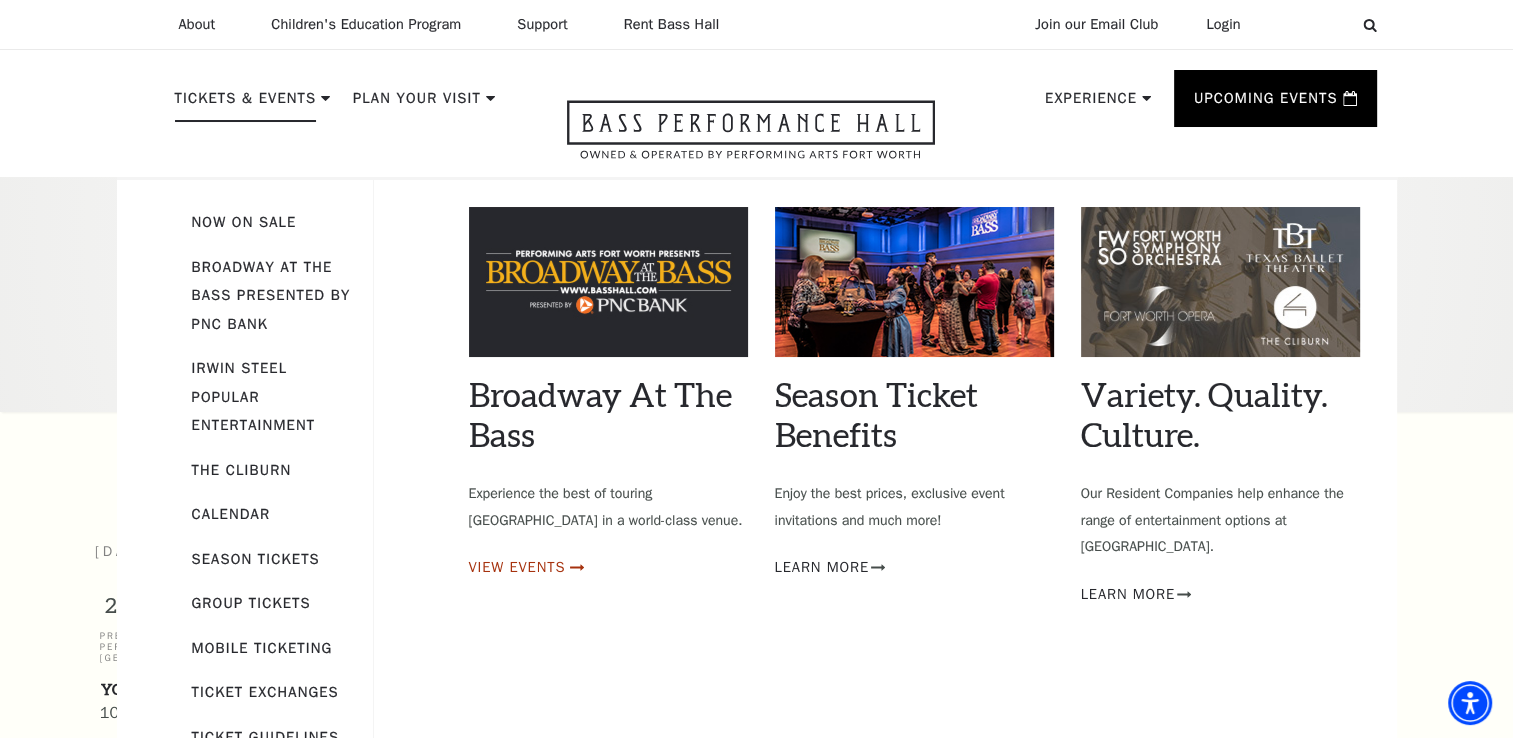 click on "View Events" at bounding box center (517, 567) 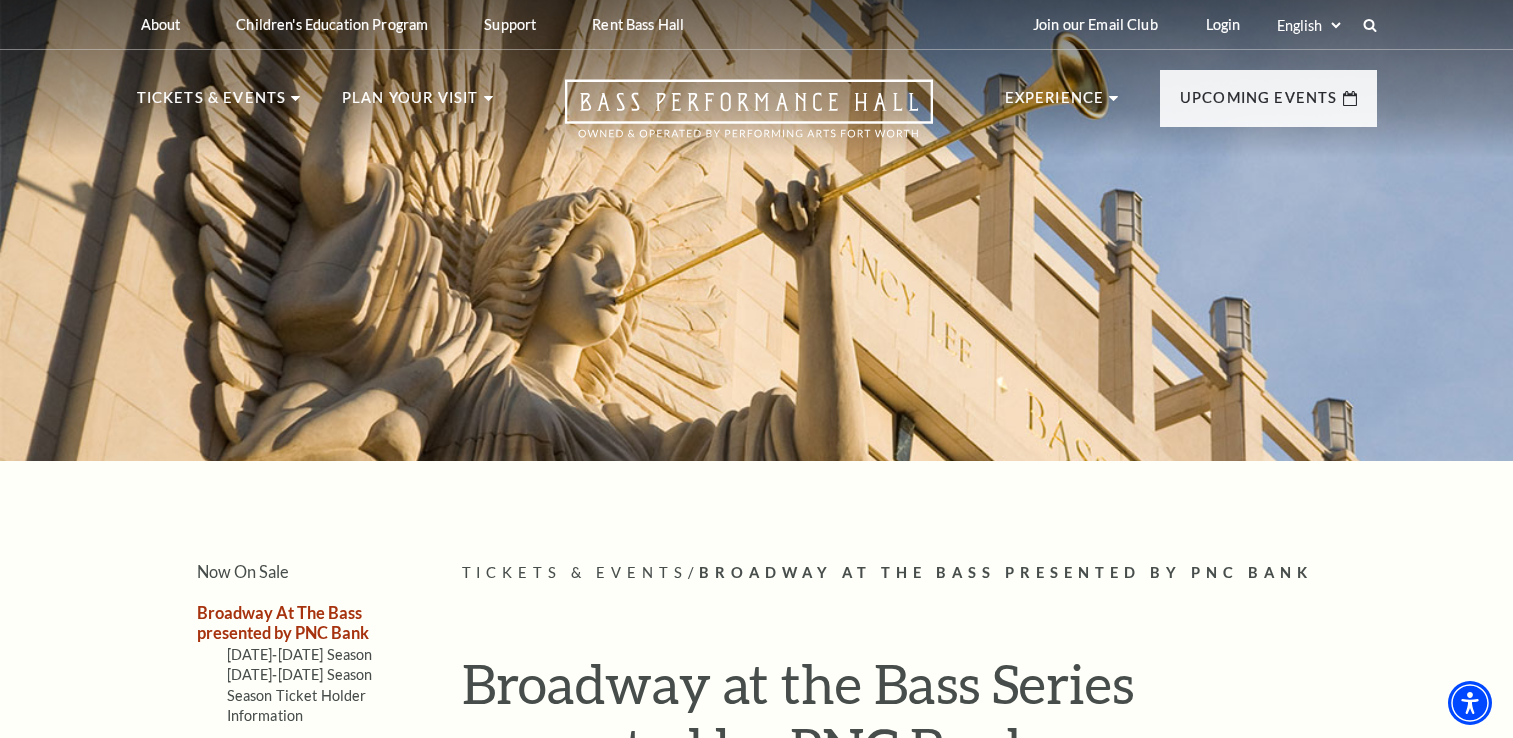 scroll, scrollTop: 344, scrollLeft: 0, axis: vertical 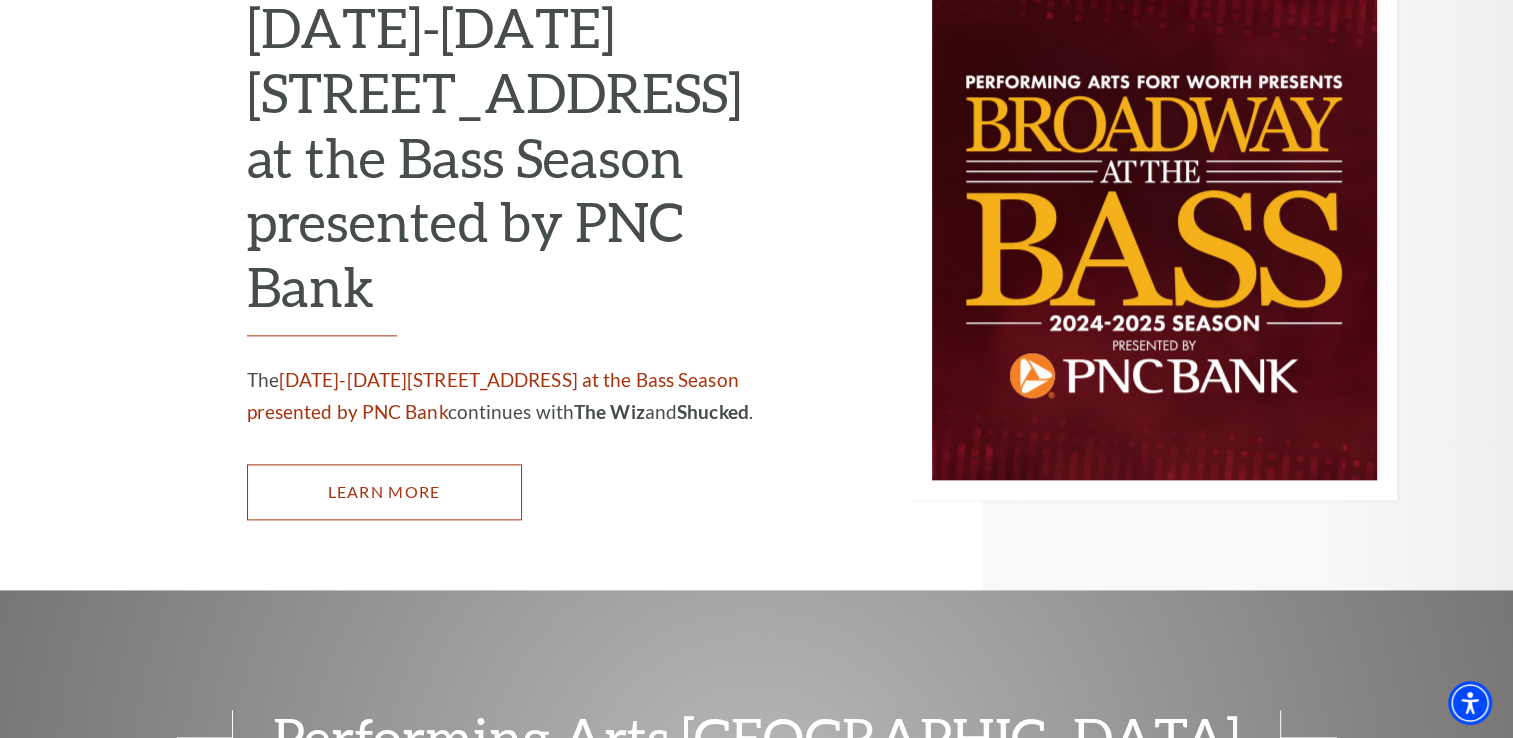 click on "Learn More" at bounding box center (384, 492) 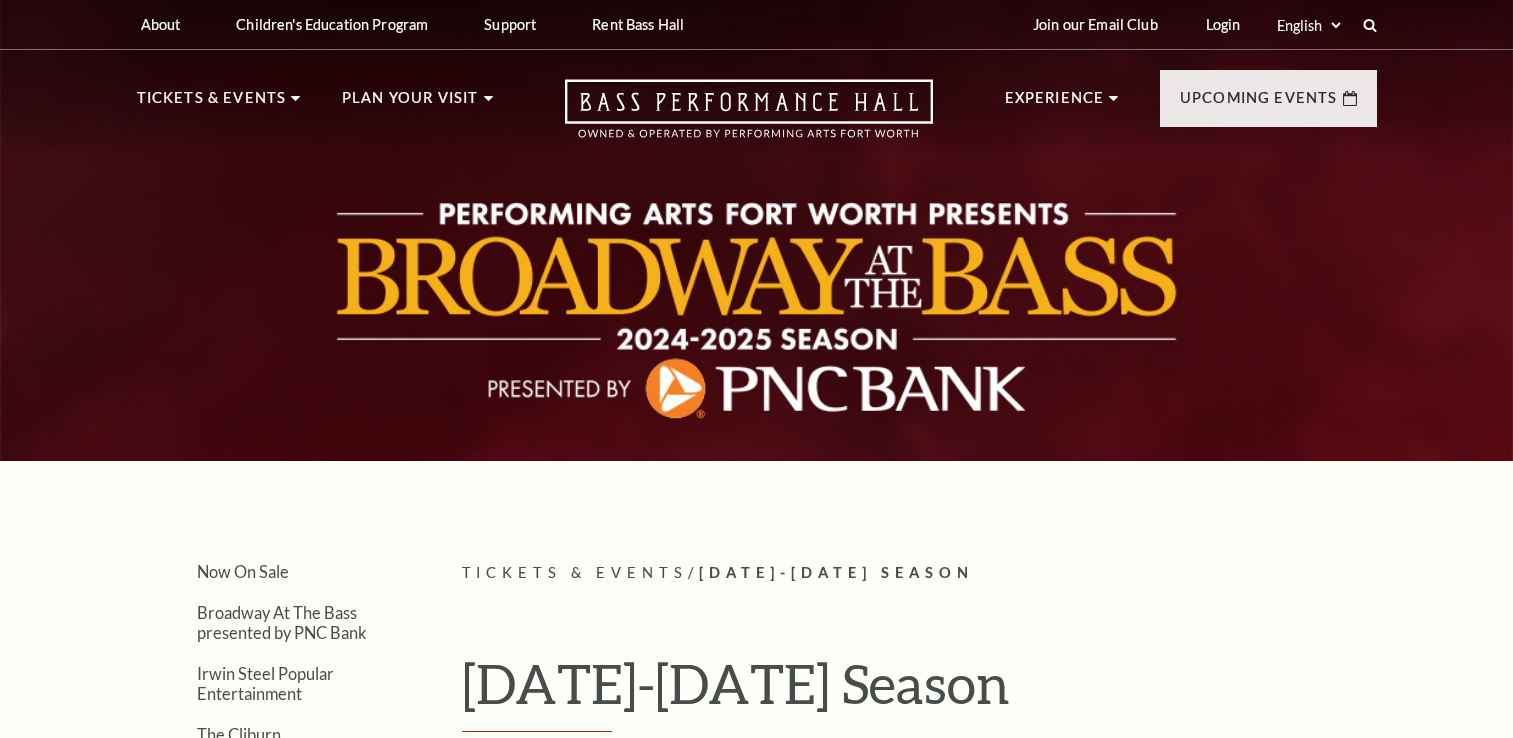 scroll, scrollTop: 0, scrollLeft: 0, axis: both 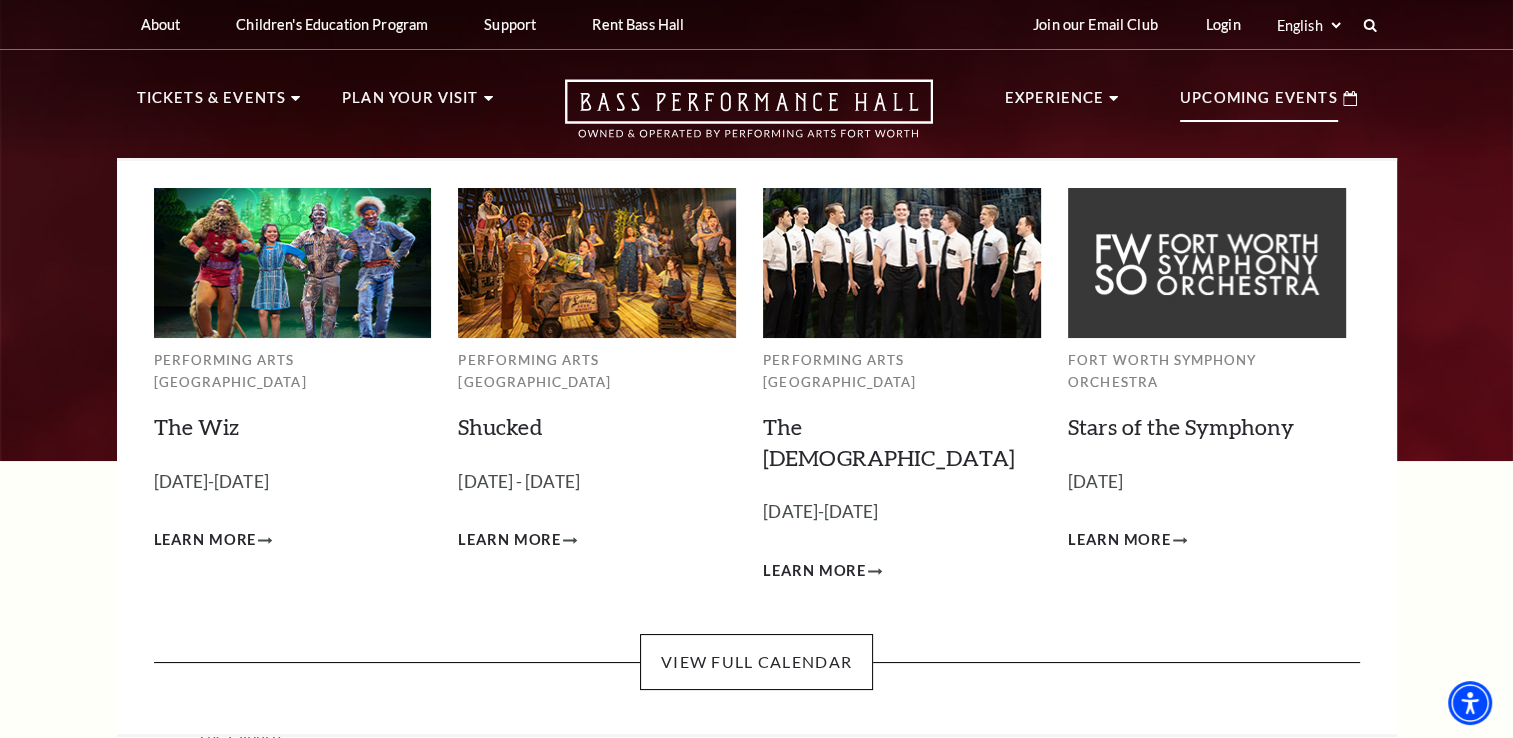click on "Upcoming Events" at bounding box center (1259, 104) 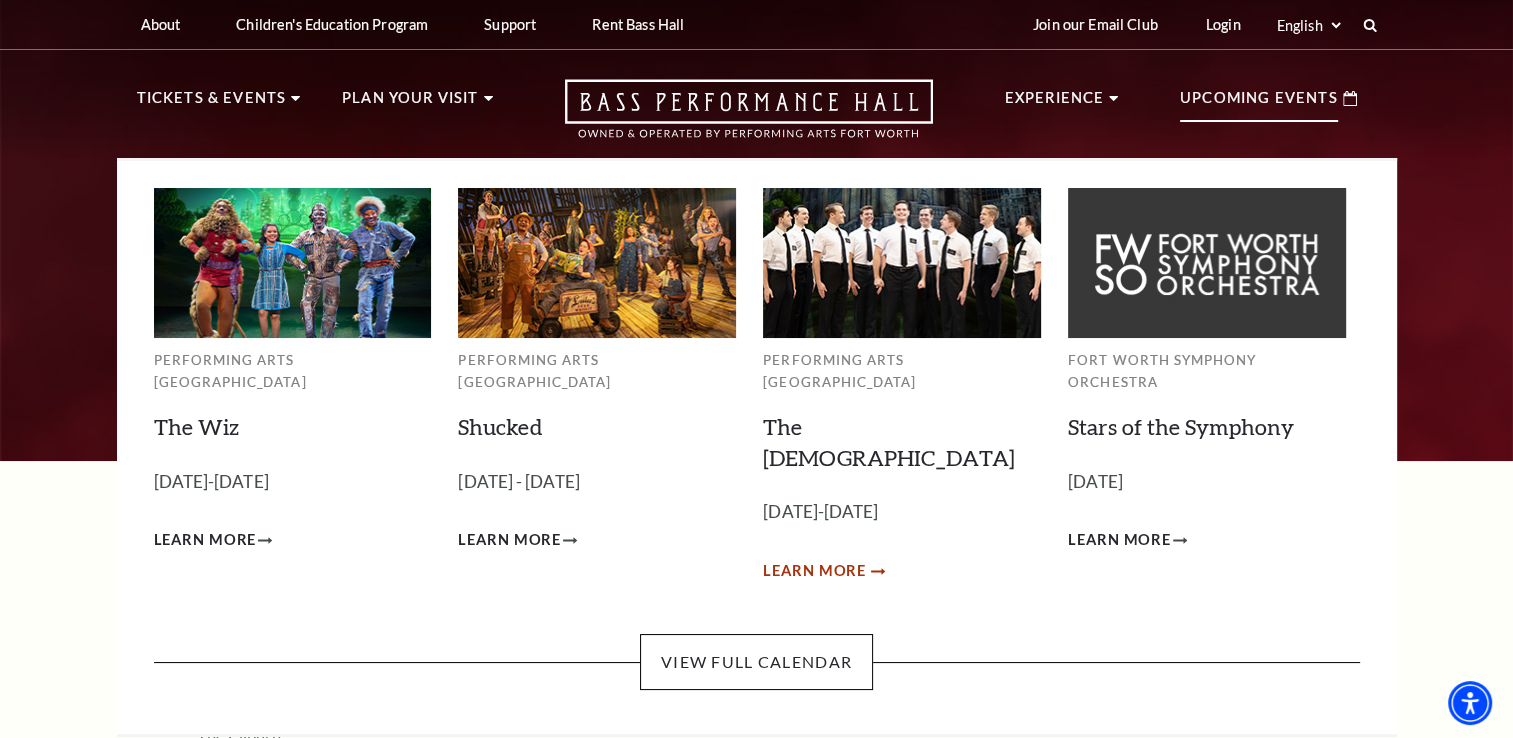 click on "Learn More" at bounding box center [814, 571] 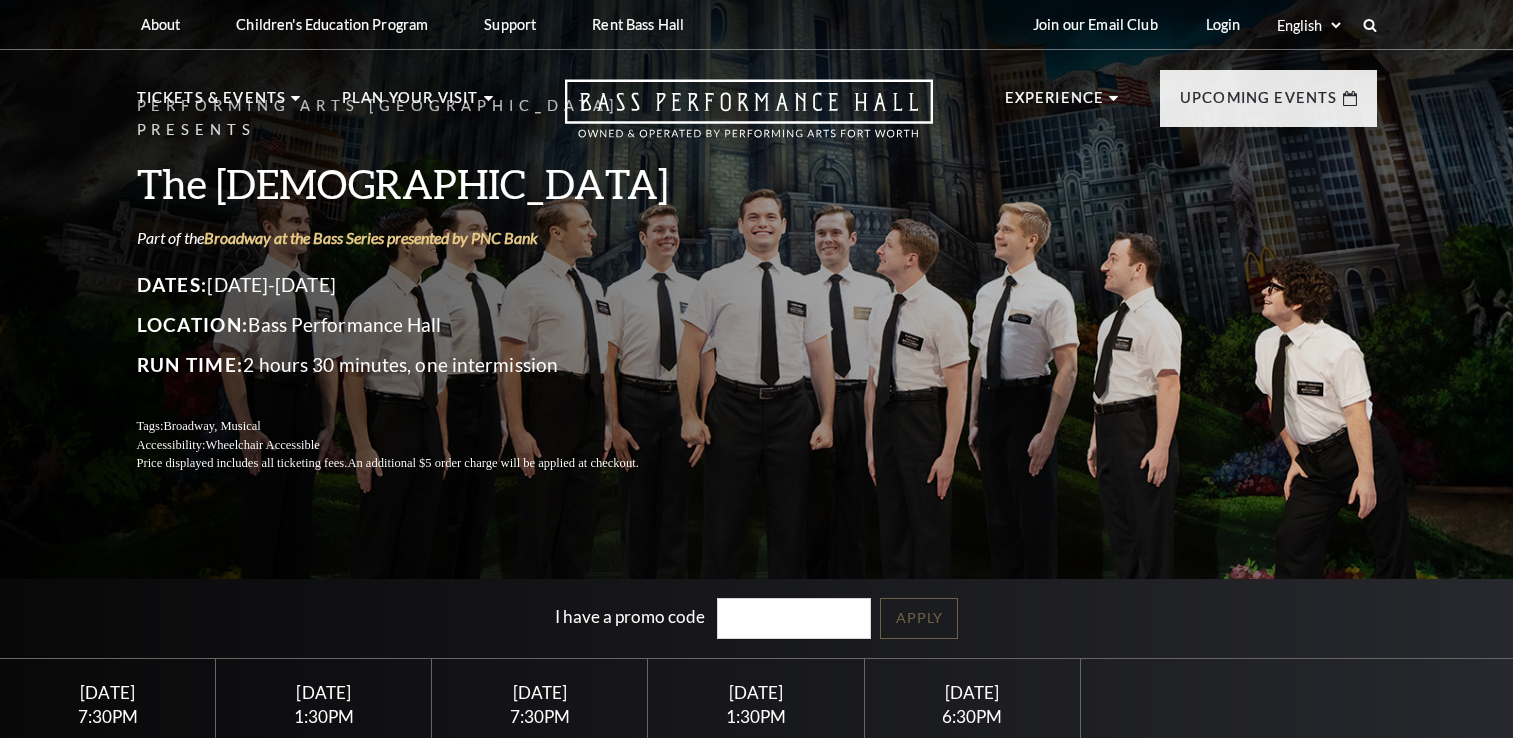 scroll, scrollTop: 0, scrollLeft: 0, axis: both 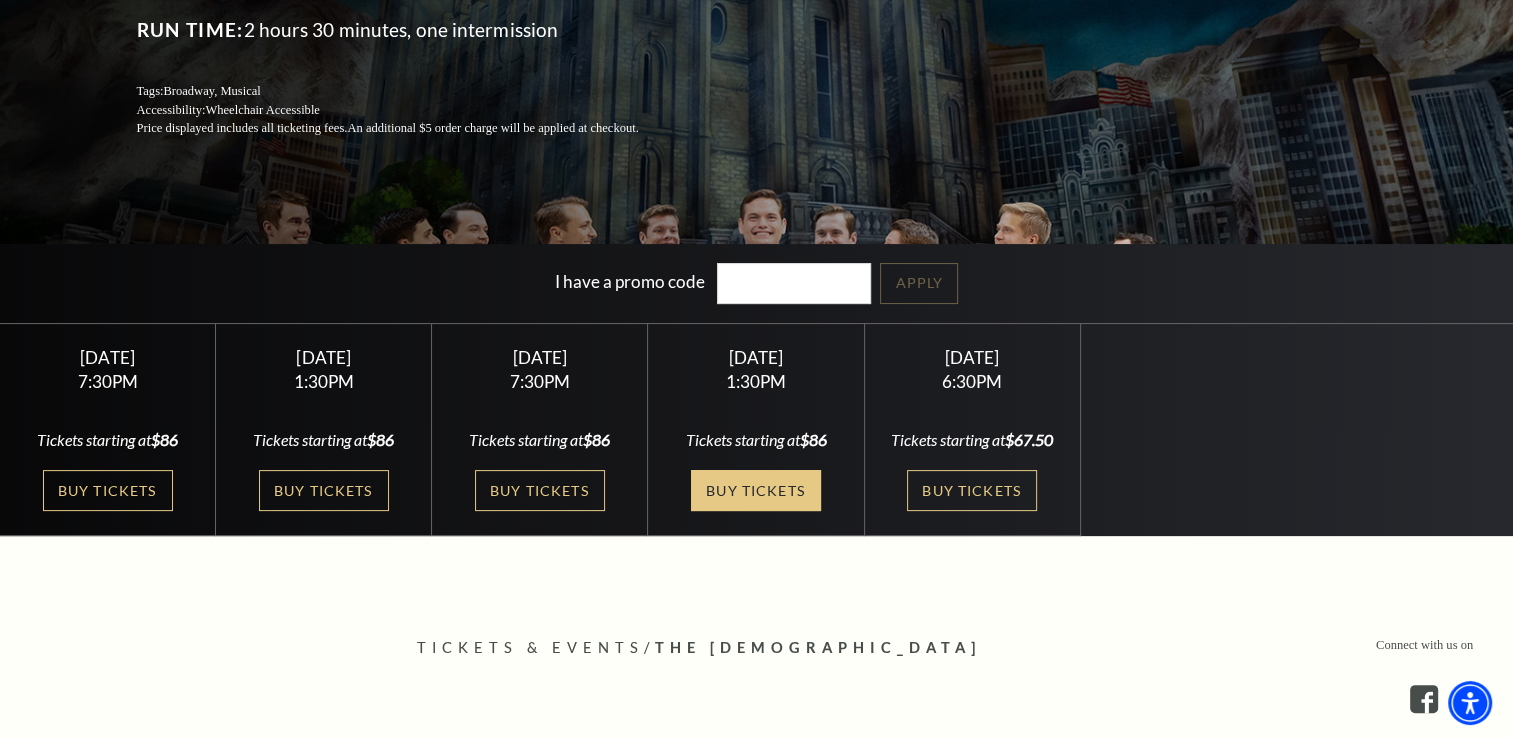 click on "Buy Tickets" at bounding box center [756, 490] 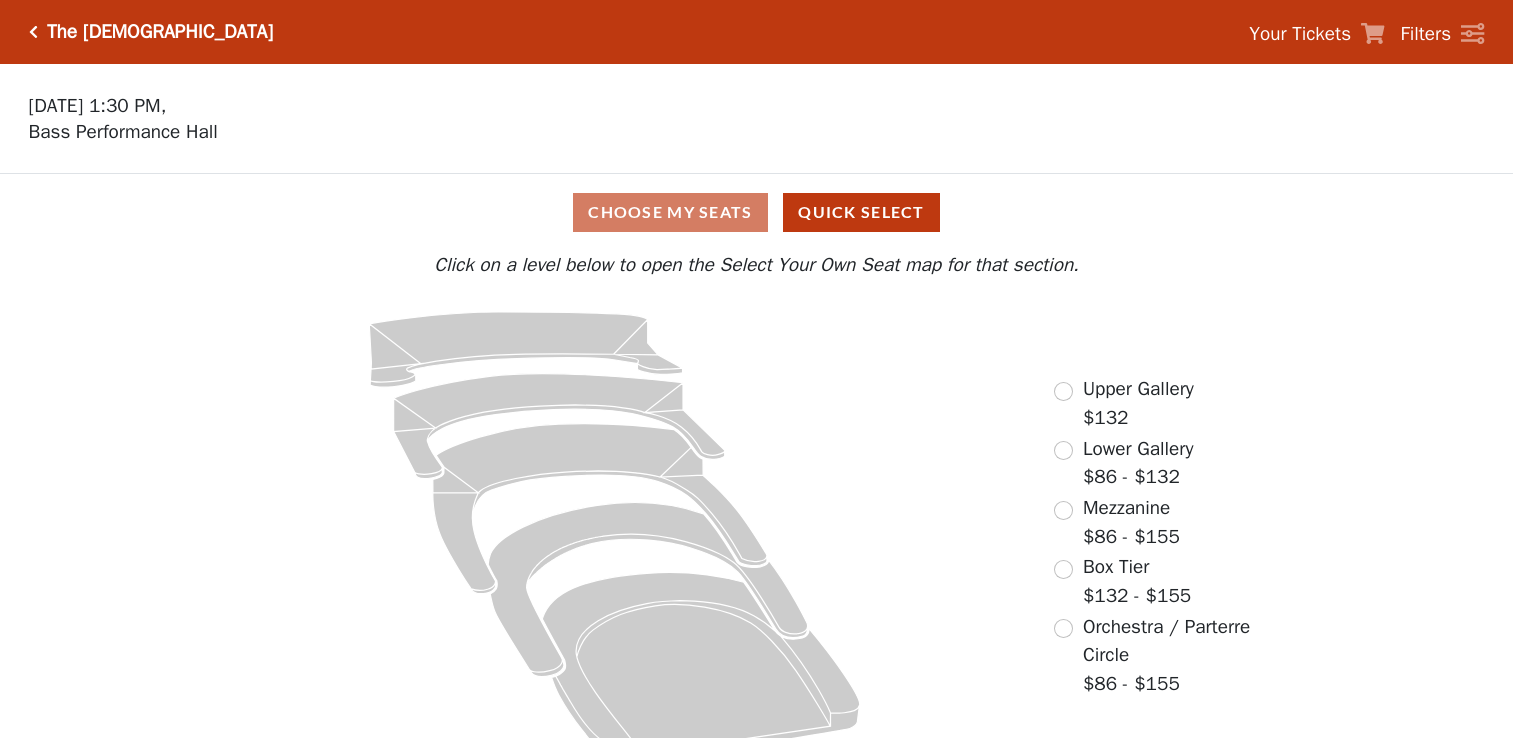 scroll, scrollTop: 0, scrollLeft: 0, axis: both 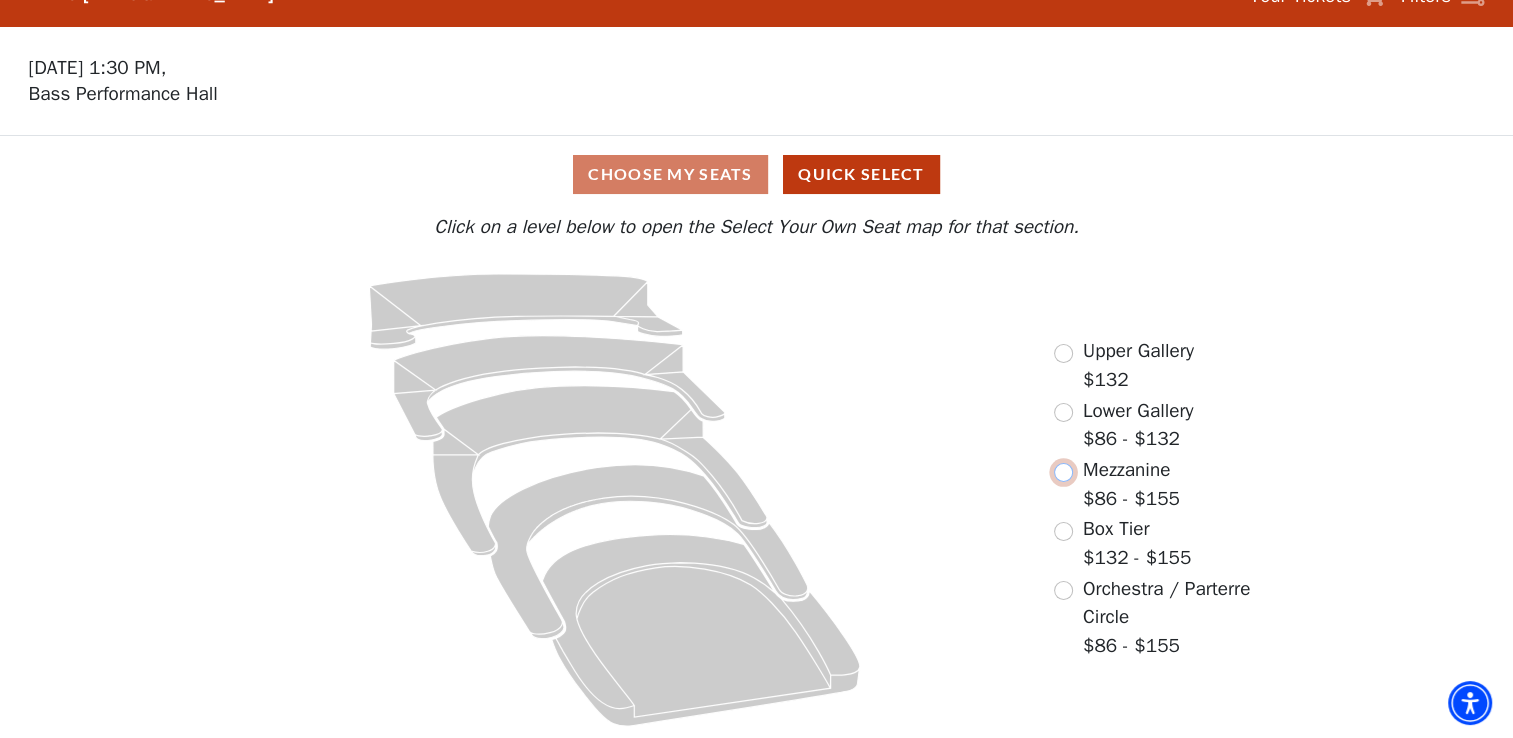 click at bounding box center [1063, 472] 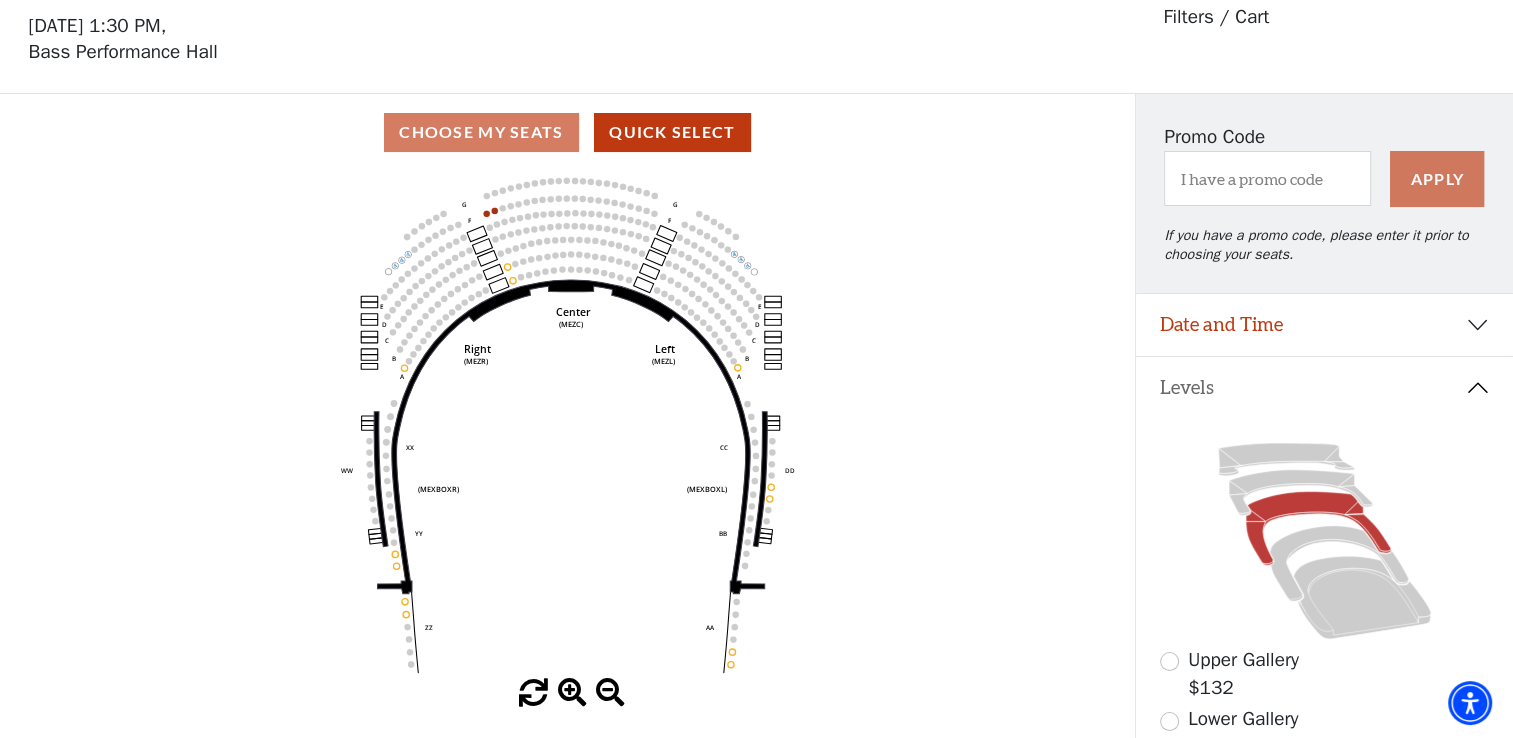 scroll, scrollTop: 92, scrollLeft: 0, axis: vertical 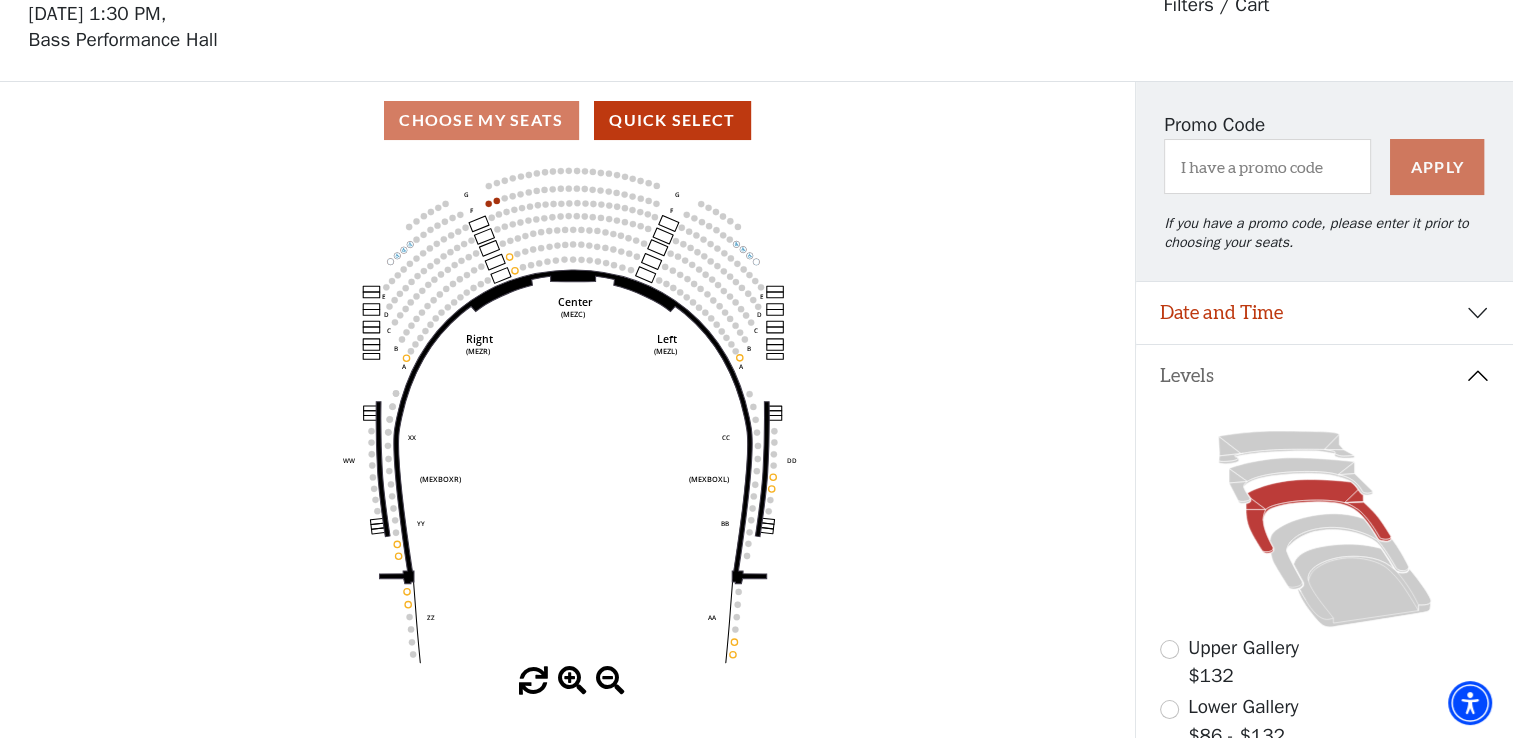 drag, startPoint x: 874, startPoint y: 333, endPoint x: 863, endPoint y: 166, distance: 167.36188 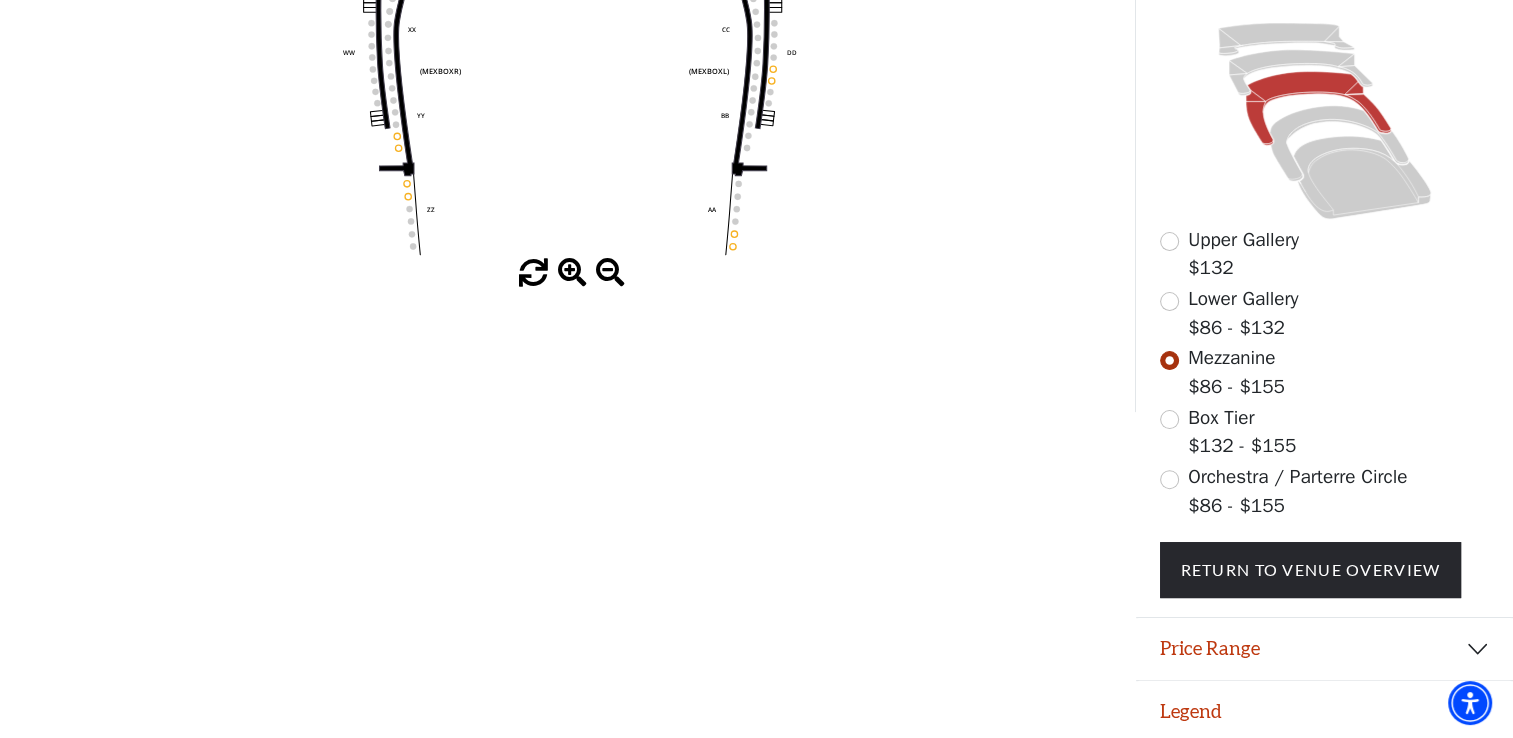 scroll, scrollTop: 500, scrollLeft: 0, axis: vertical 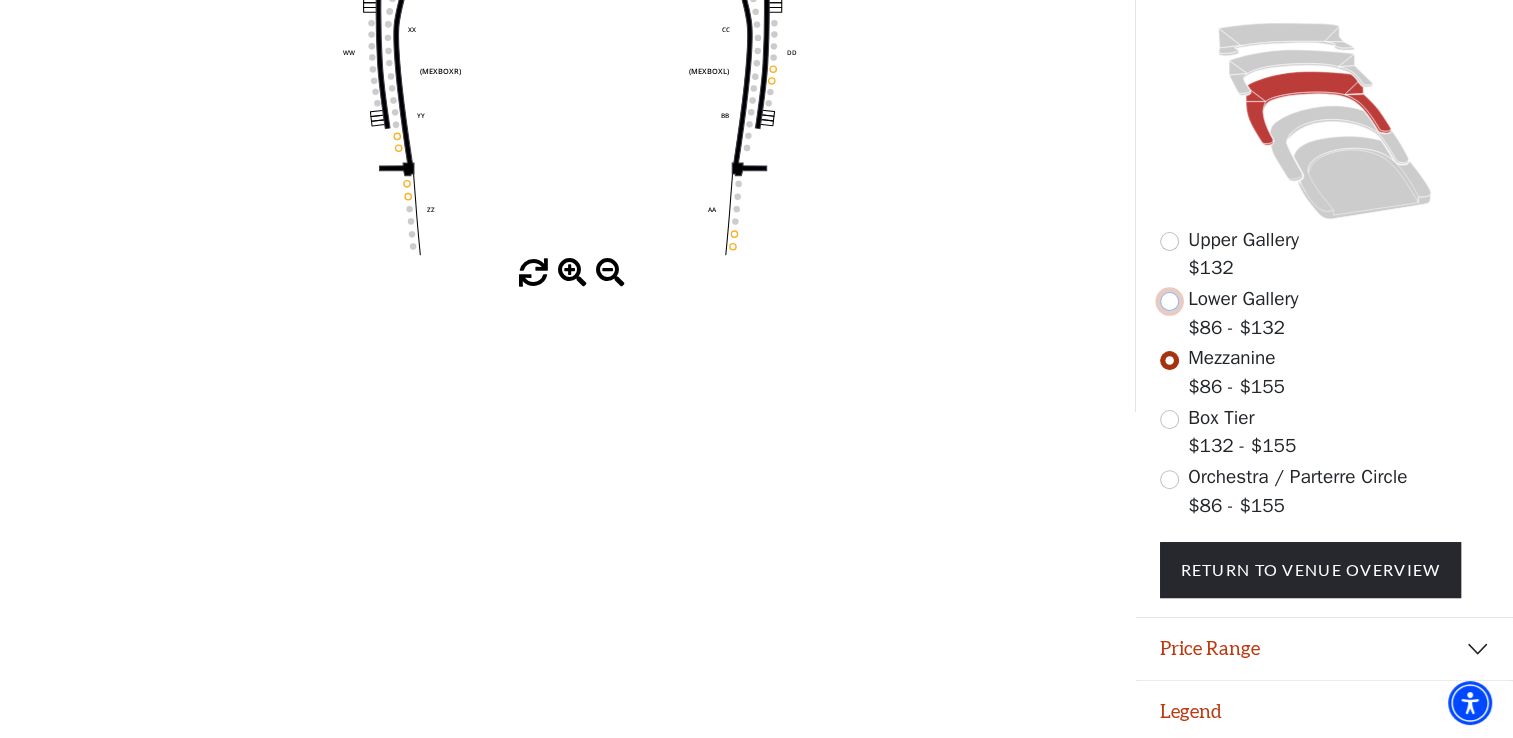 click at bounding box center [1169, 301] 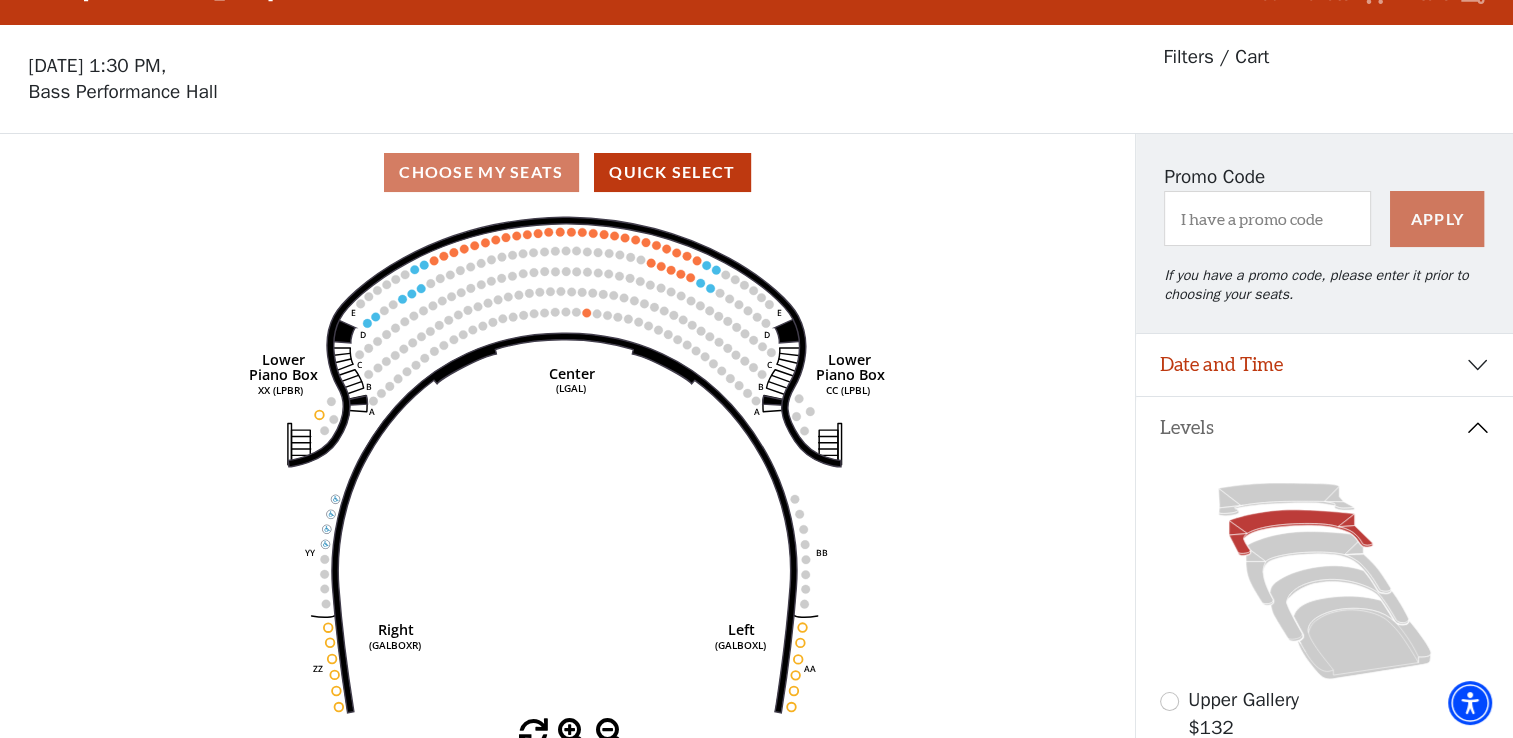 scroll, scrollTop: 92, scrollLeft: 0, axis: vertical 